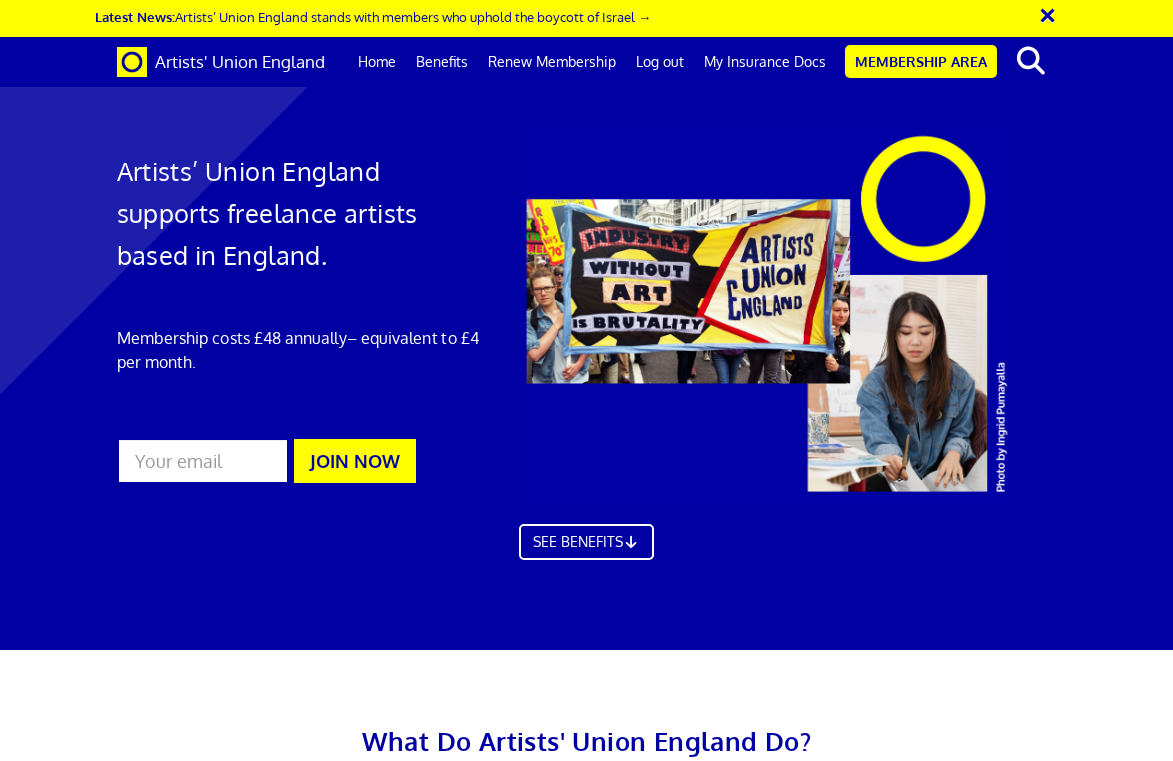 scroll, scrollTop: 0, scrollLeft: 0, axis: both 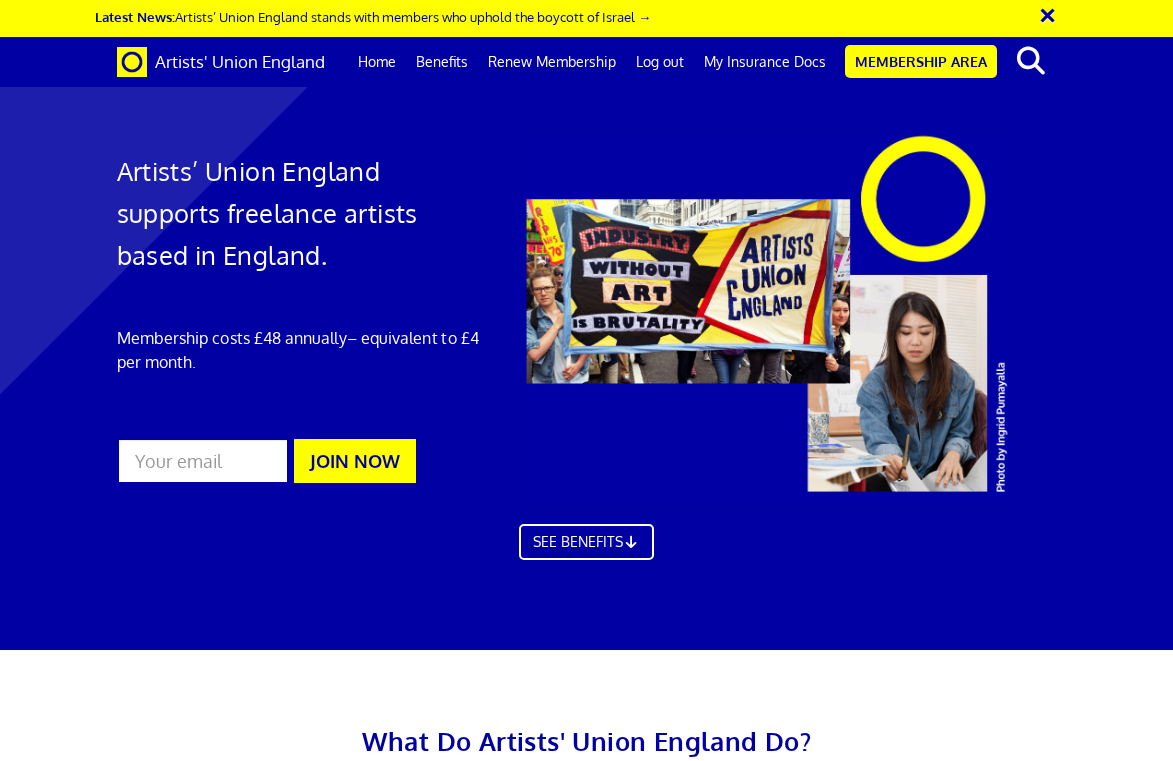click on "Home" at bounding box center [377, 62] 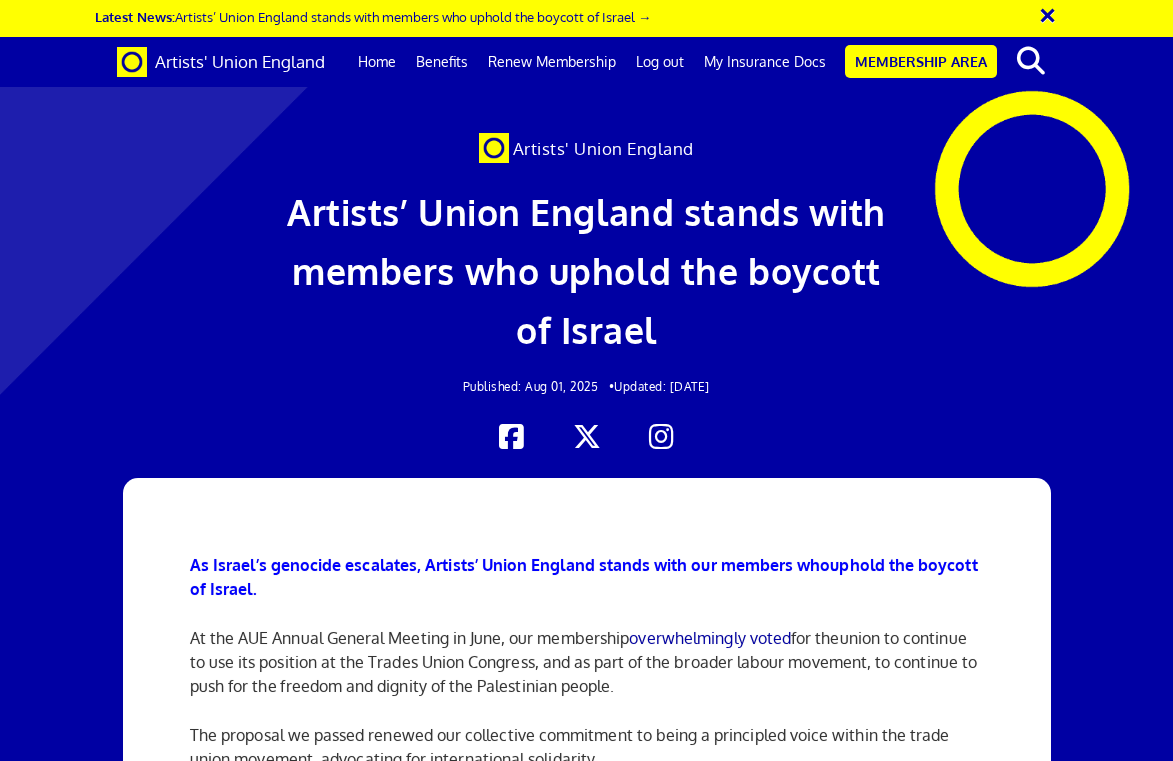scroll, scrollTop: 375, scrollLeft: 0, axis: vertical 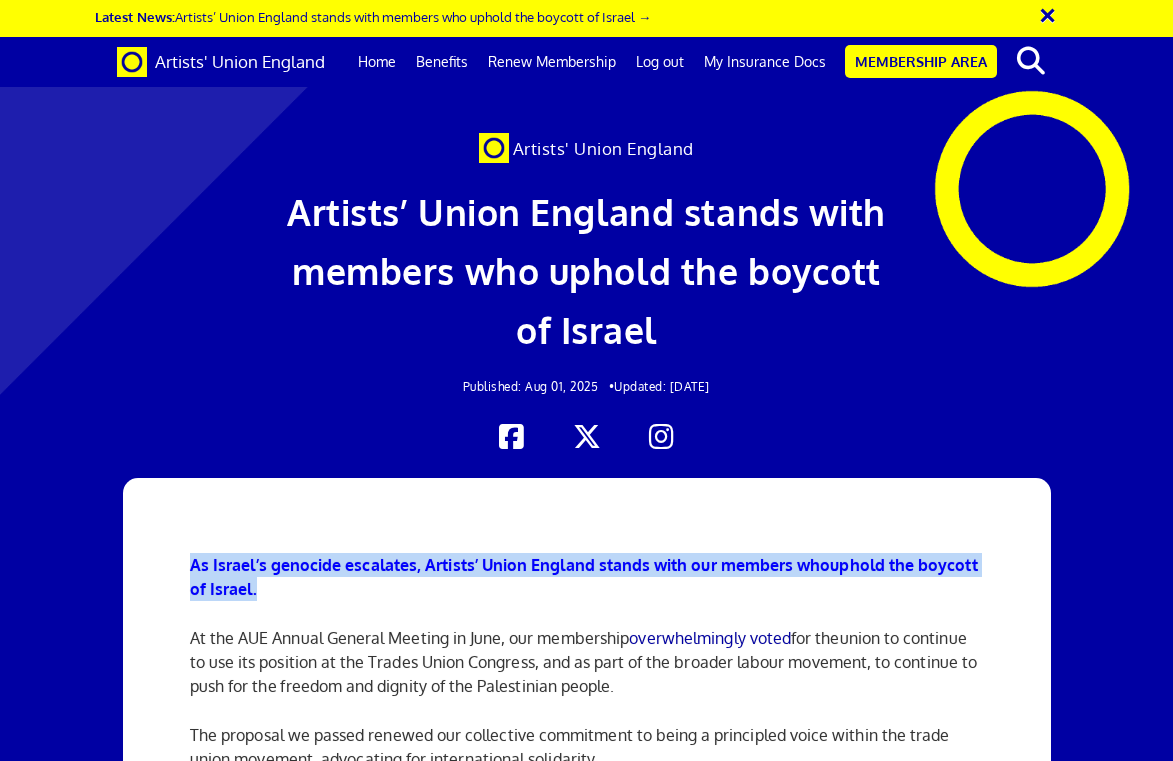 drag, startPoint x: 277, startPoint y: 209, endPoint x: 190, endPoint y: 190, distance: 89.050545 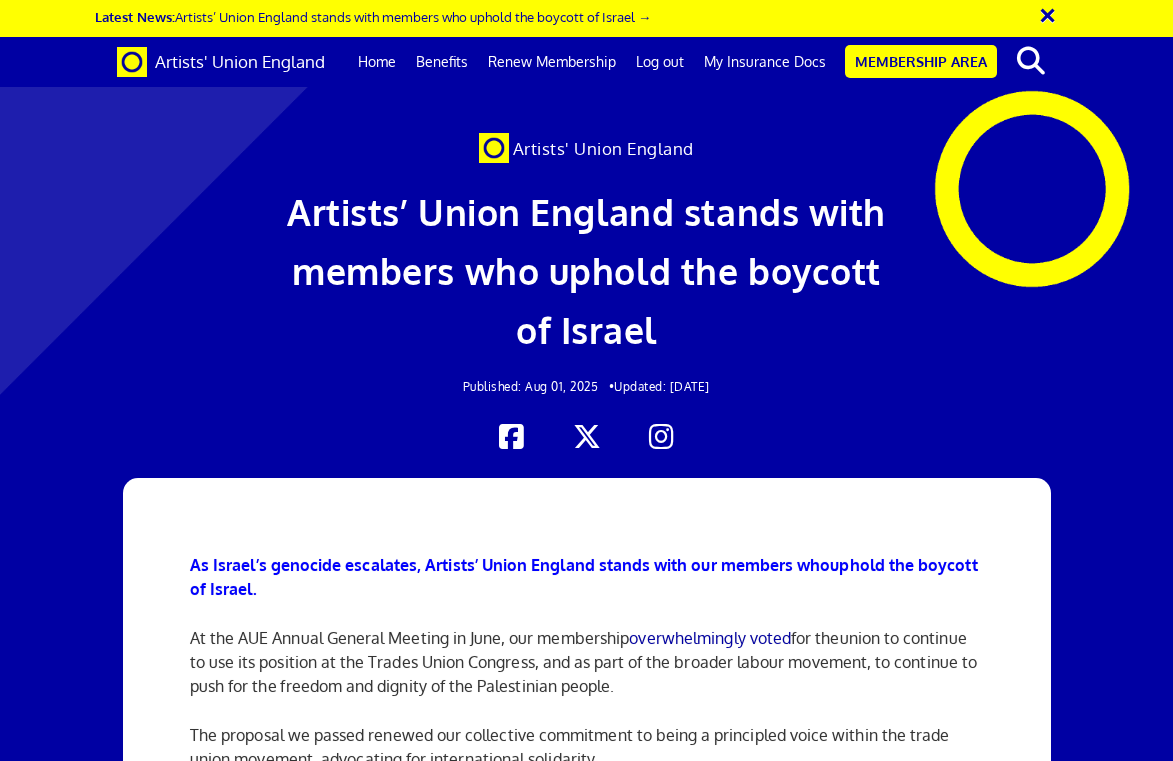 scroll, scrollTop: 2622, scrollLeft: 0, axis: vertical 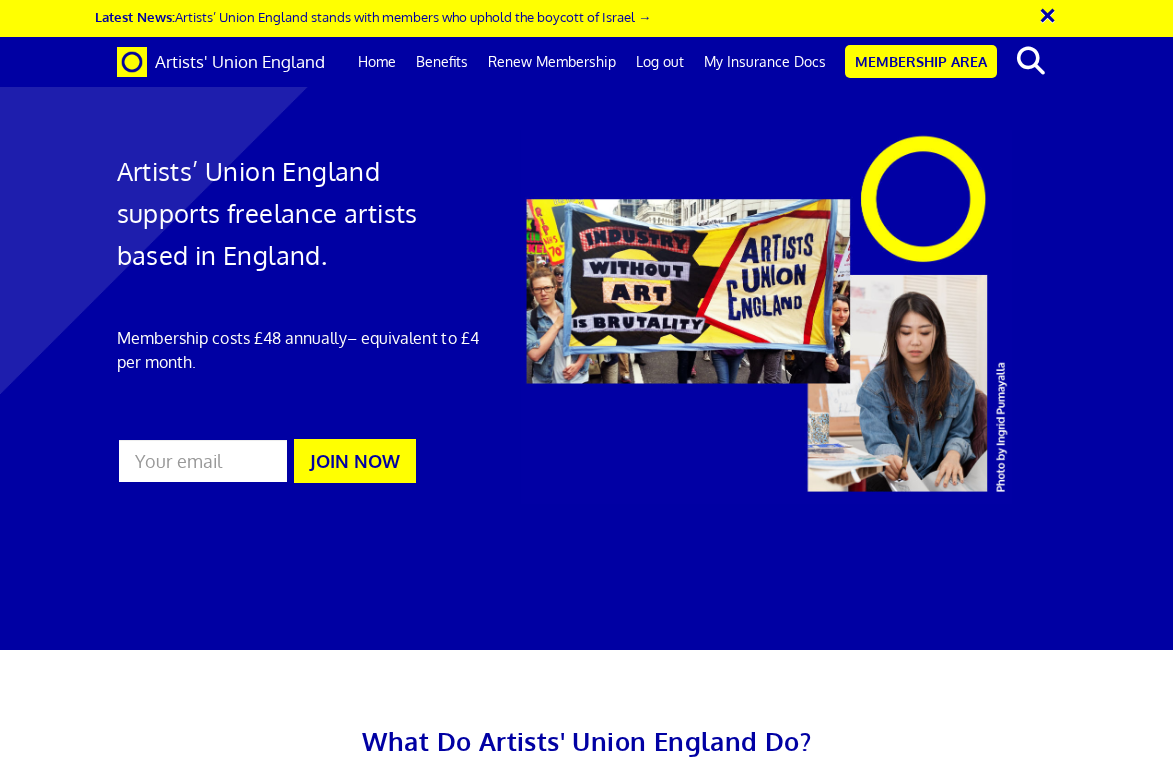 click on "Artists’ Union England stands with members who uphold the boycott of Israel 01 August 2025" at bounding box center [179, 2805] 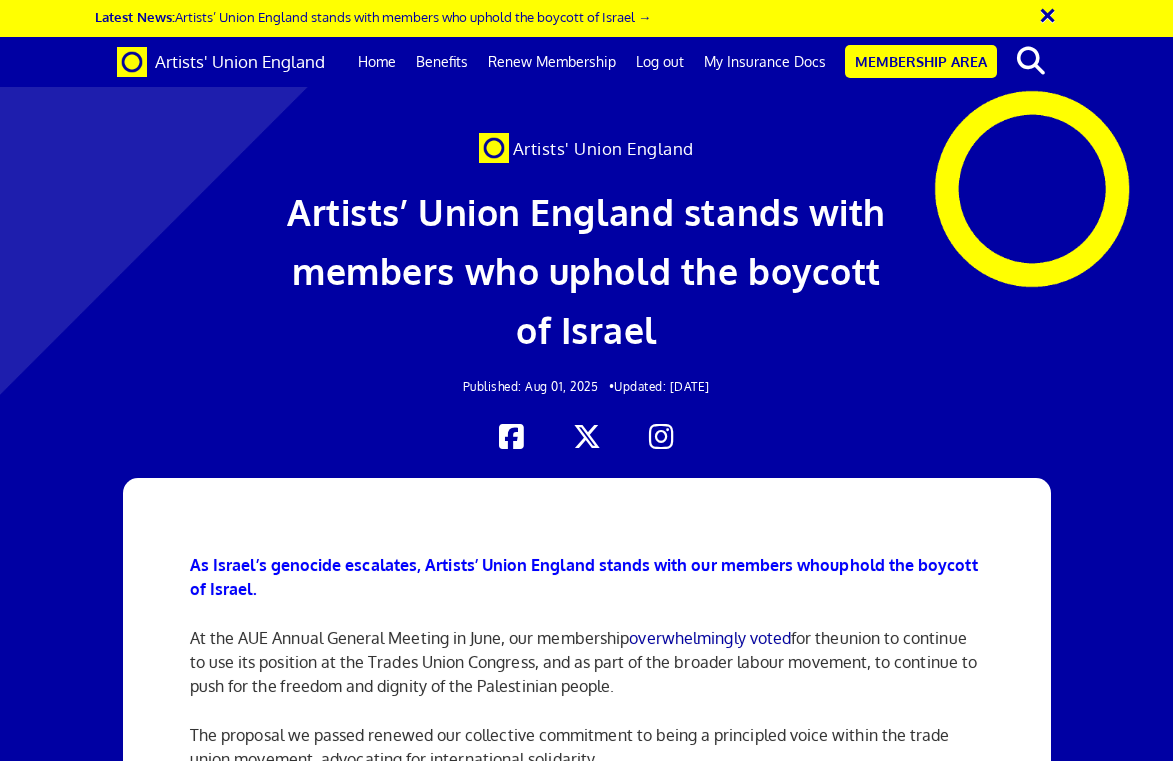 scroll, scrollTop: 2974, scrollLeft: 0, axis: vertical 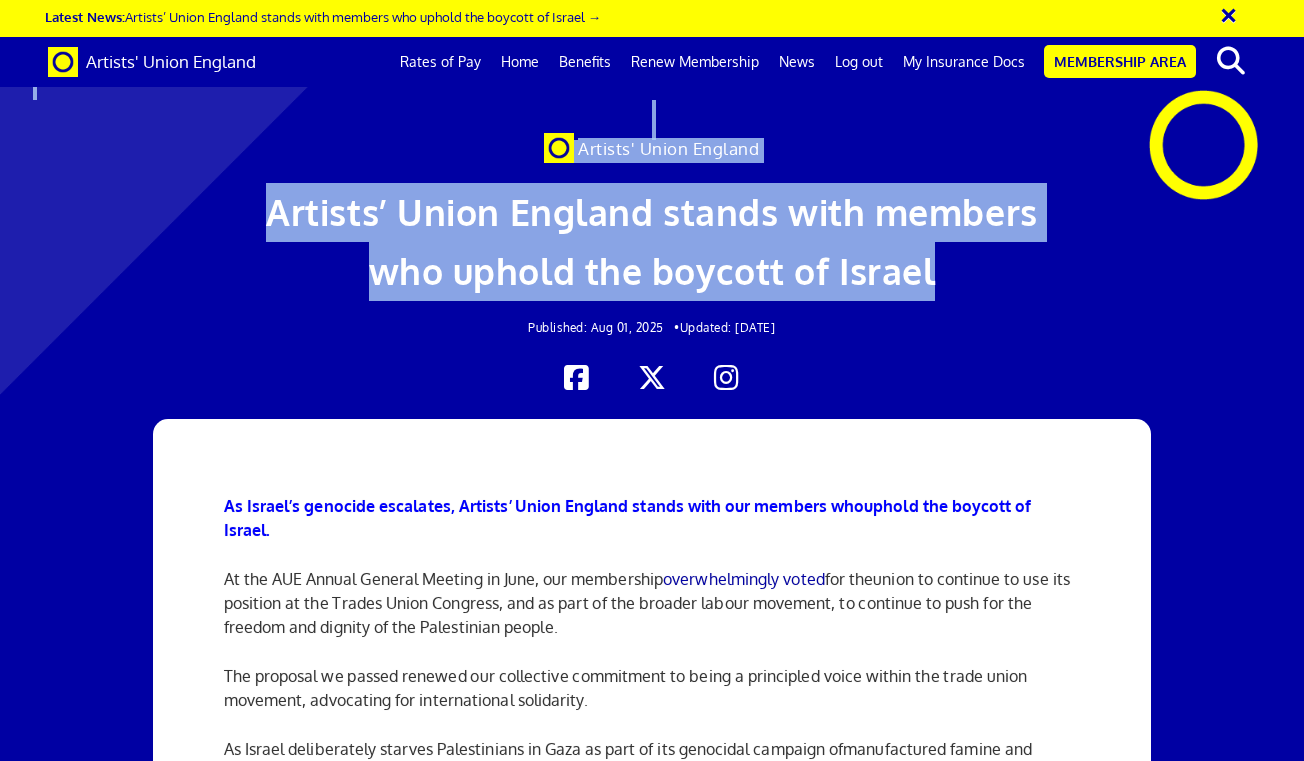drag, startPoint x: 954, startPoint y: 272, endPoint x: 238, endPoint y: 207, distance: 718.94434 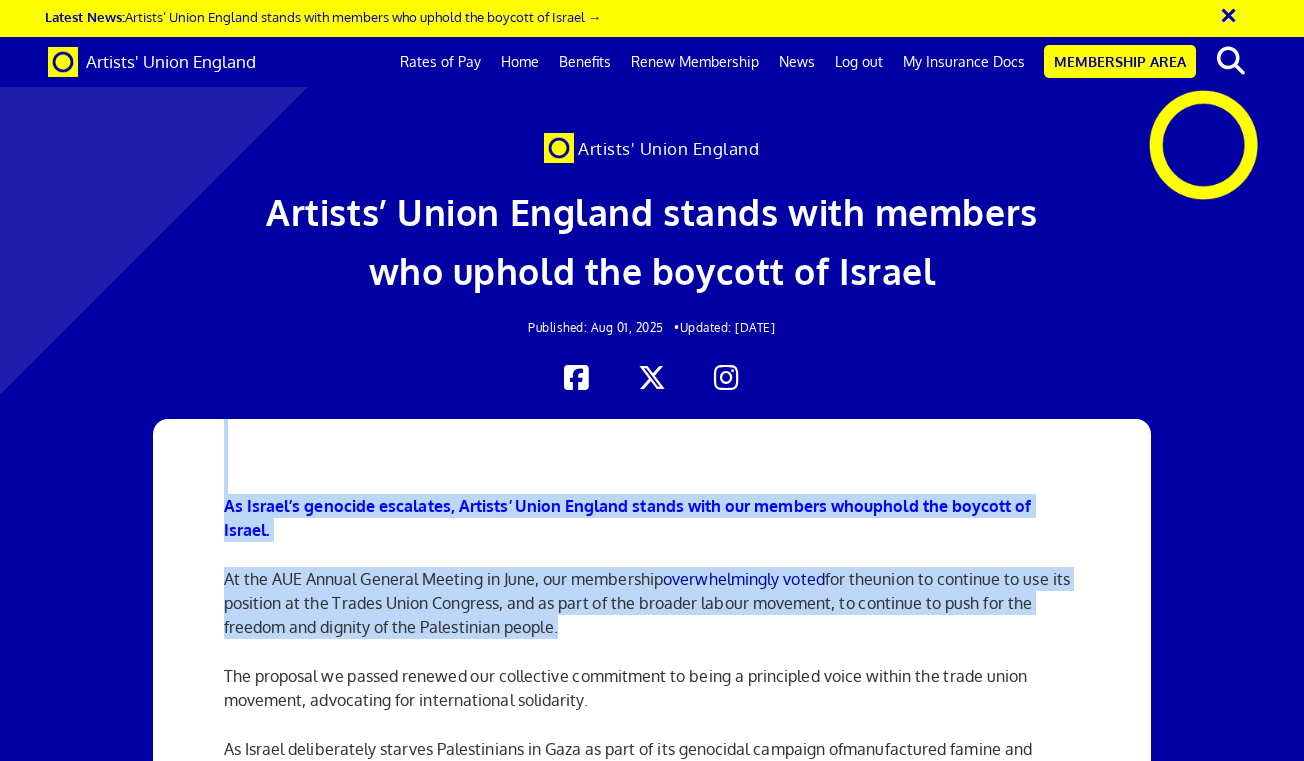 drag, startPoint x: 588, startPoint y: 363, endPoint x: 207, endPoint y: 318, distance: 383.6483 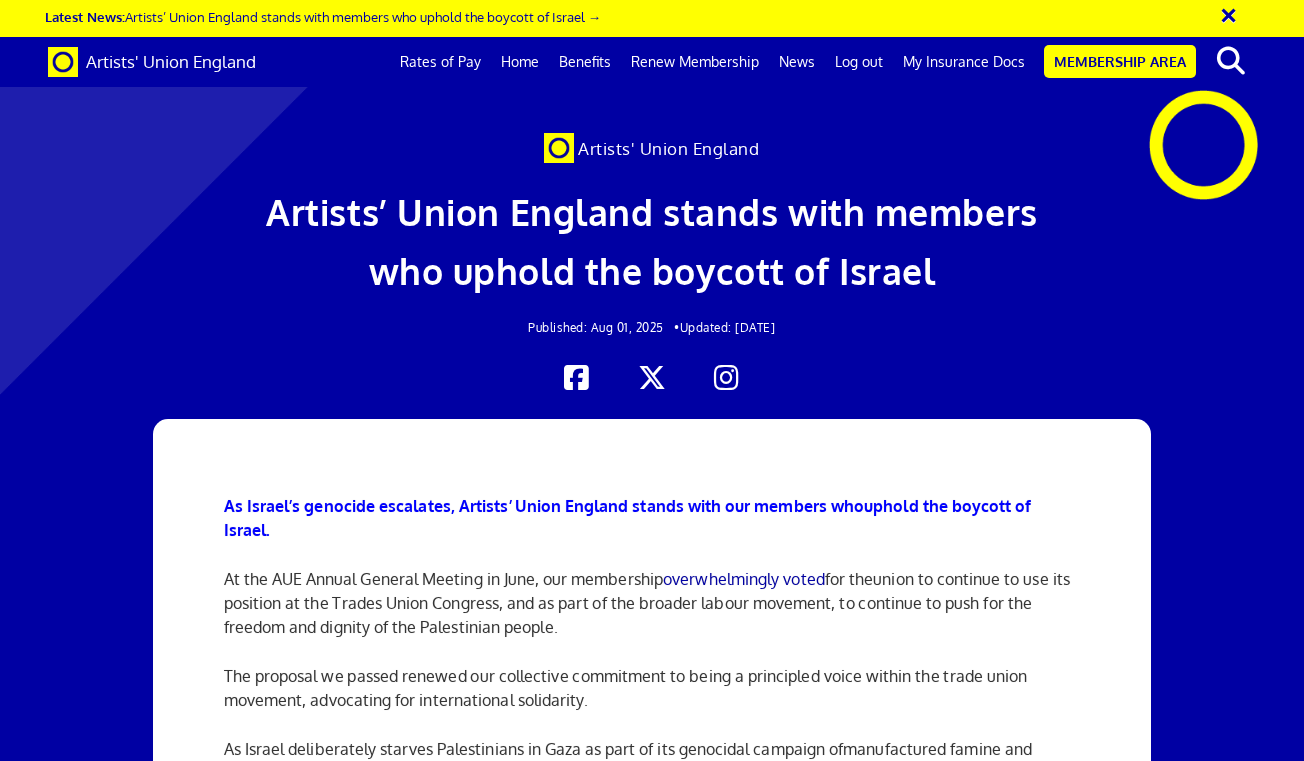click on "At the AUE Annual General Meeting in June, our membership  overwhelmingly voted  for the  union to continue to use its position at the Trades Union Congress, and as part of the broader labour movement, to continue to push for the freedom and dignity of the Palestinian people." at bounding box center [652, 603] 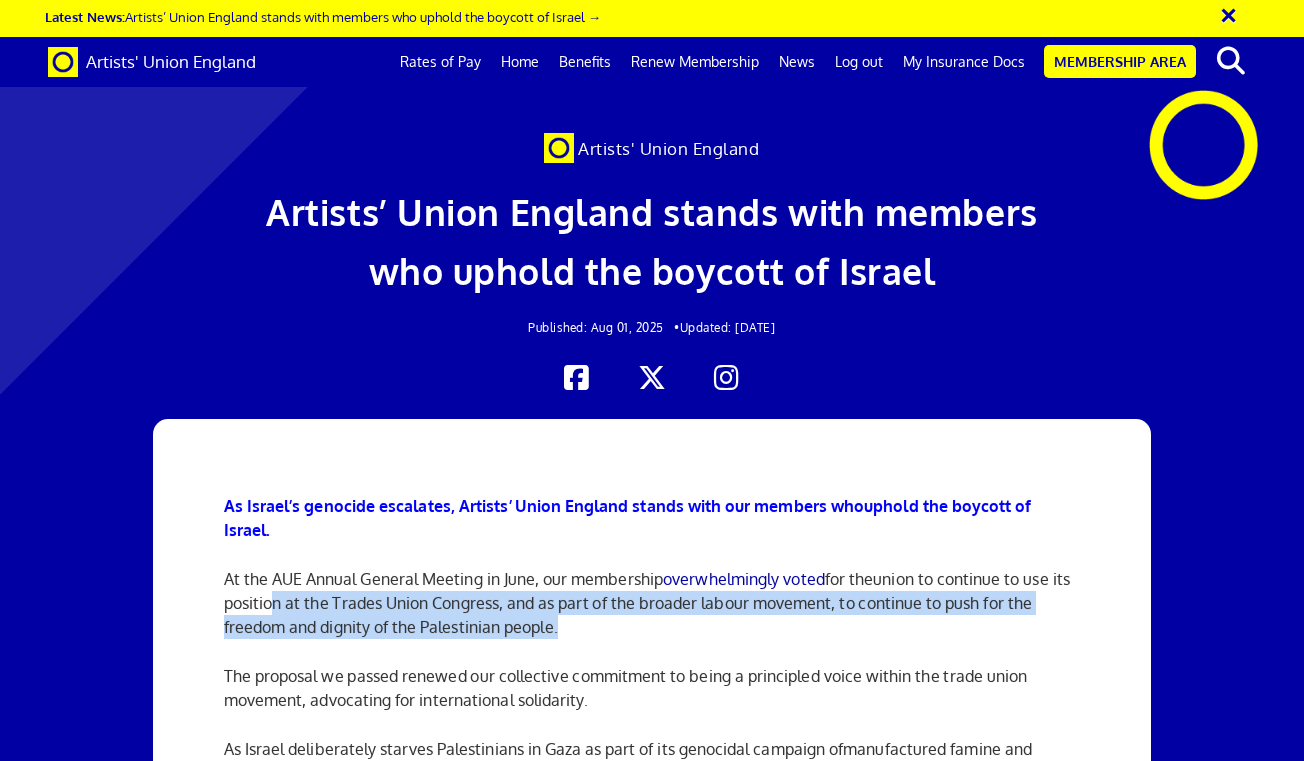 drag, startPoint x: 597, startPoint y: 371, endPoint x: 276, endPoint y: 346, distance: 321.97205 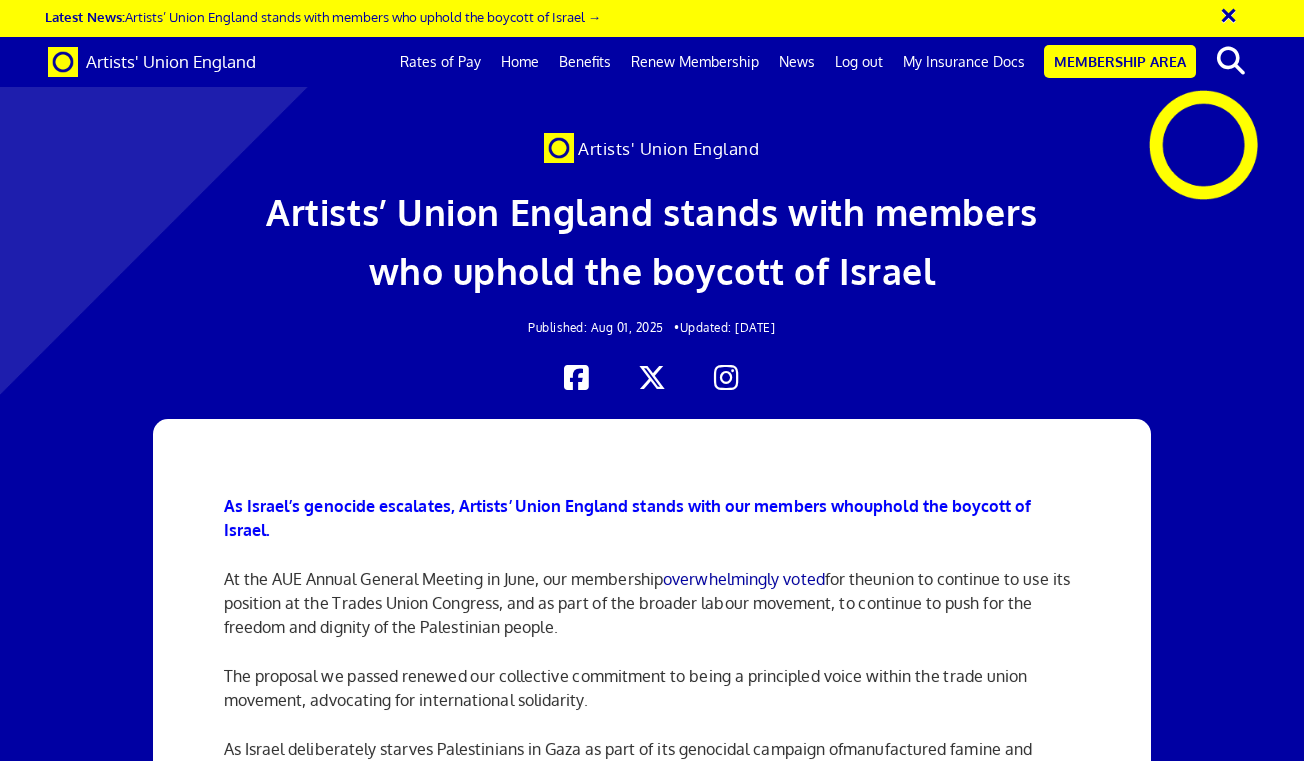 click on "The proposal we passed renewed our collective commitment to being a principled voice within the trade union movement, advocating for international solidarity." at bounding box center [652, 688] 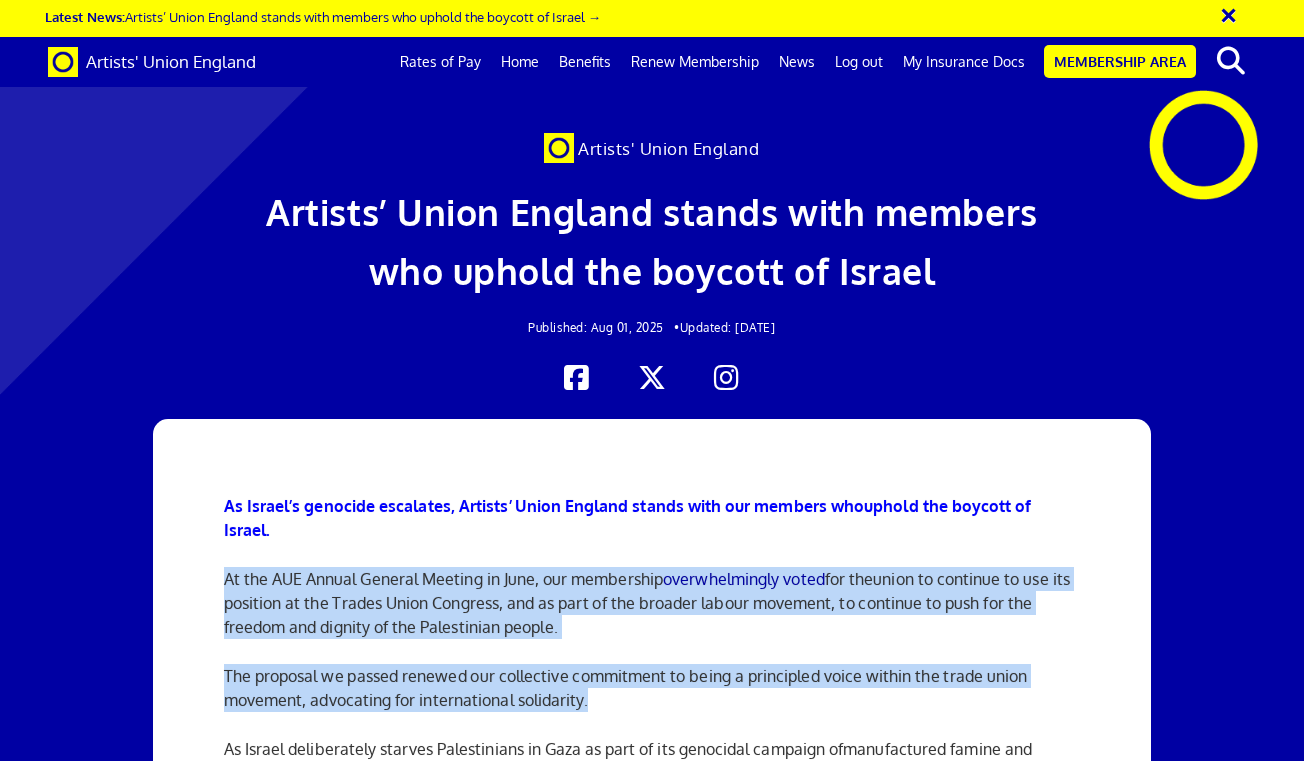 drag, startPoint x: 598, startPoint y: 433, endPoint x: 218, endPoint y: 323, distance: 395.6008 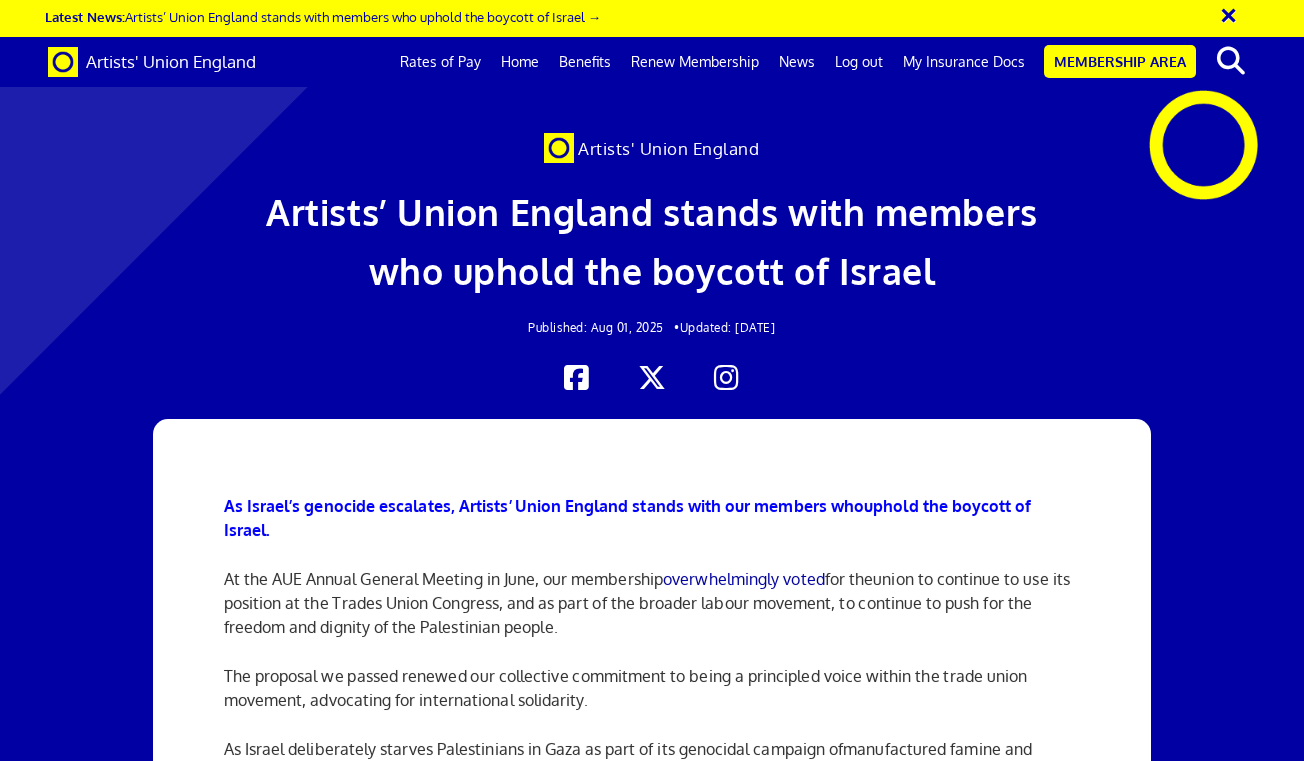 click on "As Israel’s genocide escalates, Artists’ Union England stands with our members who  uphold the boycott of Israel.
At the AUE Annual General Meeting in June, our membership  overwhelmingly voted  for the  union to continue to use its position at the Trades Union Congress, and as part of the broader labour movement, to continue to push for the freedom and dignity of the Palestinian people.
The proposal we passed renewed our collective commitment to being a principled voice within the trade union movement, advocating for international solidarity.
As Israel deliberately starves Palestinians in Gaza as part of its genocidal campaign of  manufactured famine and relentless bombing, shooting, and forced displacement, we reaffirm our solidarity with the Palestinian people and our commitment to a free Palestine.
The empty statements made by our government alongside the  actions they have taken to  facilitate Israel’s genocide responsibility of the labour movement
the call" at bounding box center (652, 1786) 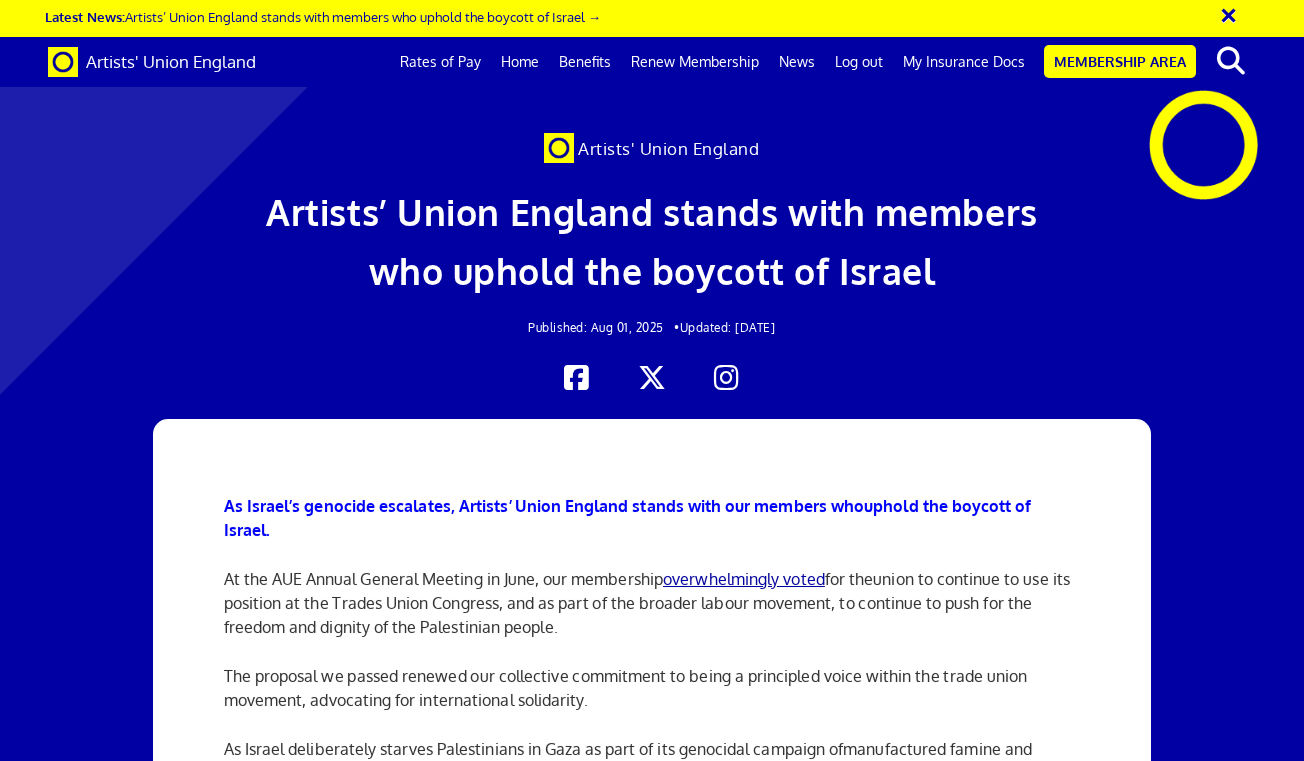 scroll, scrollTop: 1073, scrollLeft: 0, axis: vertical 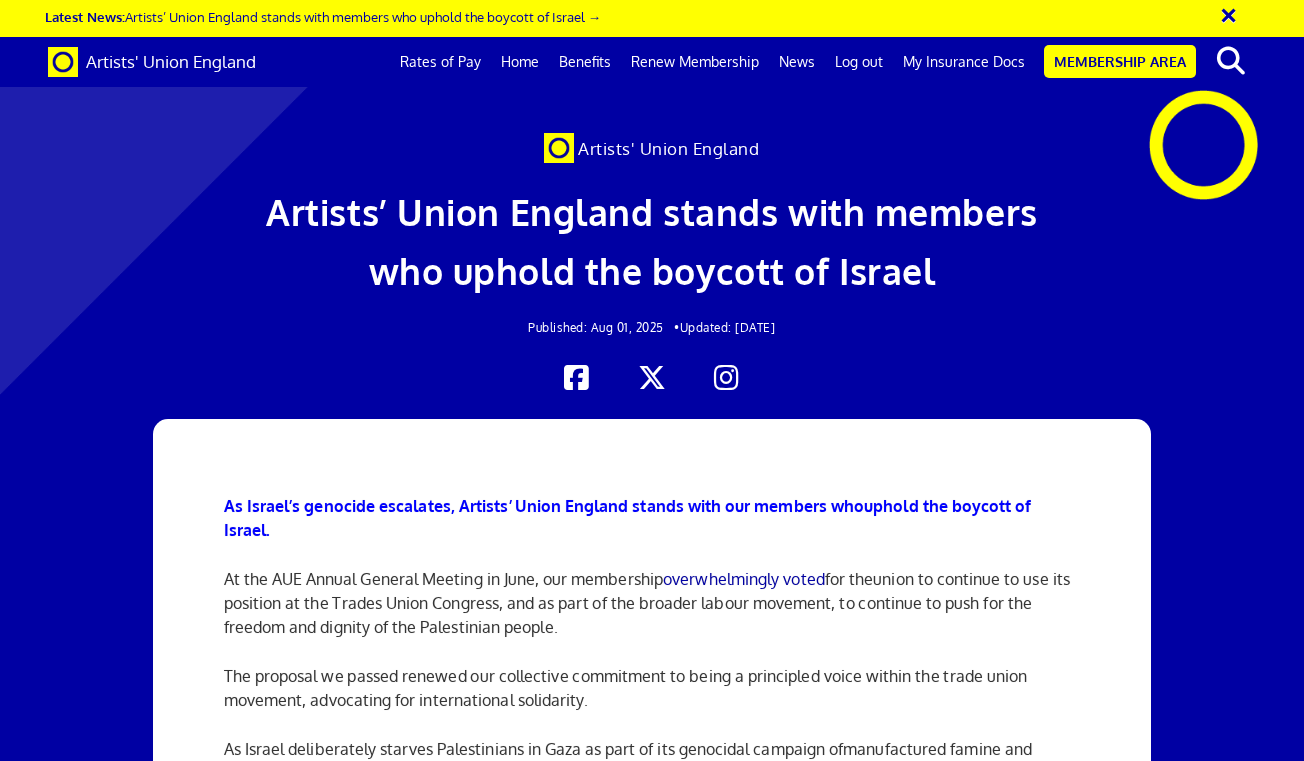 drag, startPoint x: 224, startPoint y: 443, endPoint x: 1043, endPoint y: 550, distance: 825.96 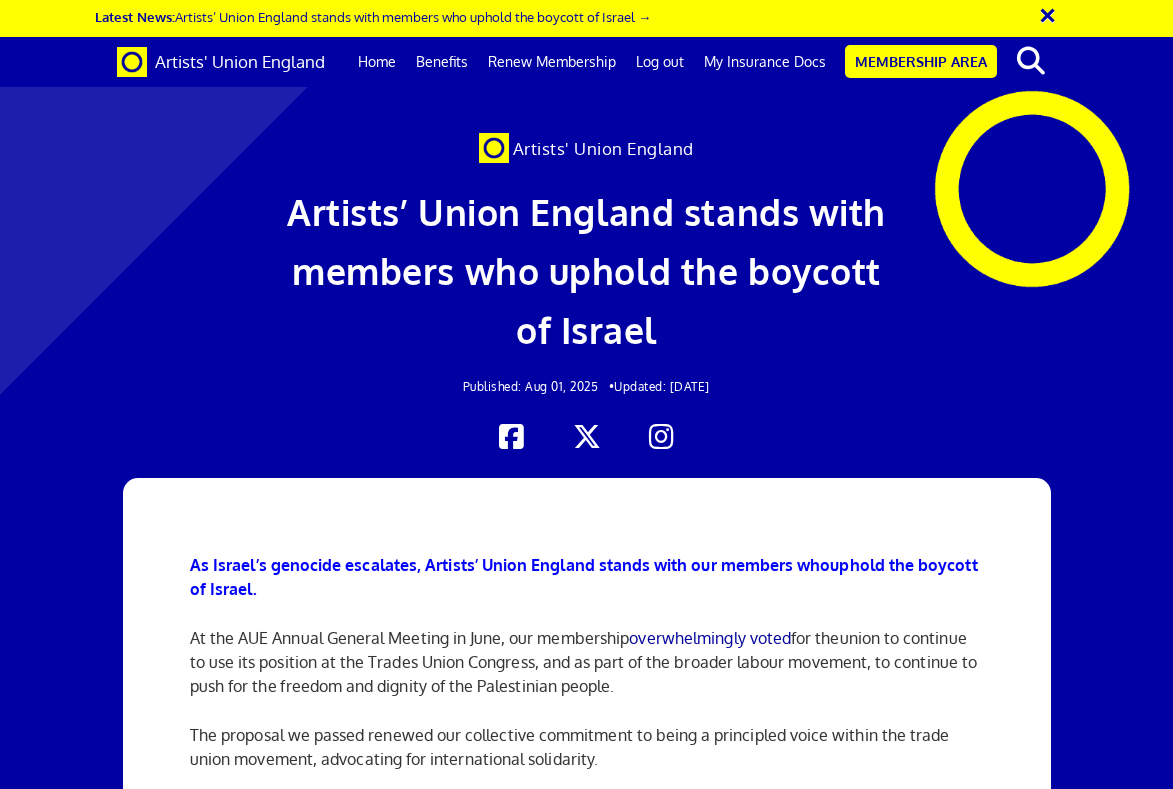 scroll, scrollTop: 1089, scrollLeft: 0, axis: vertical 